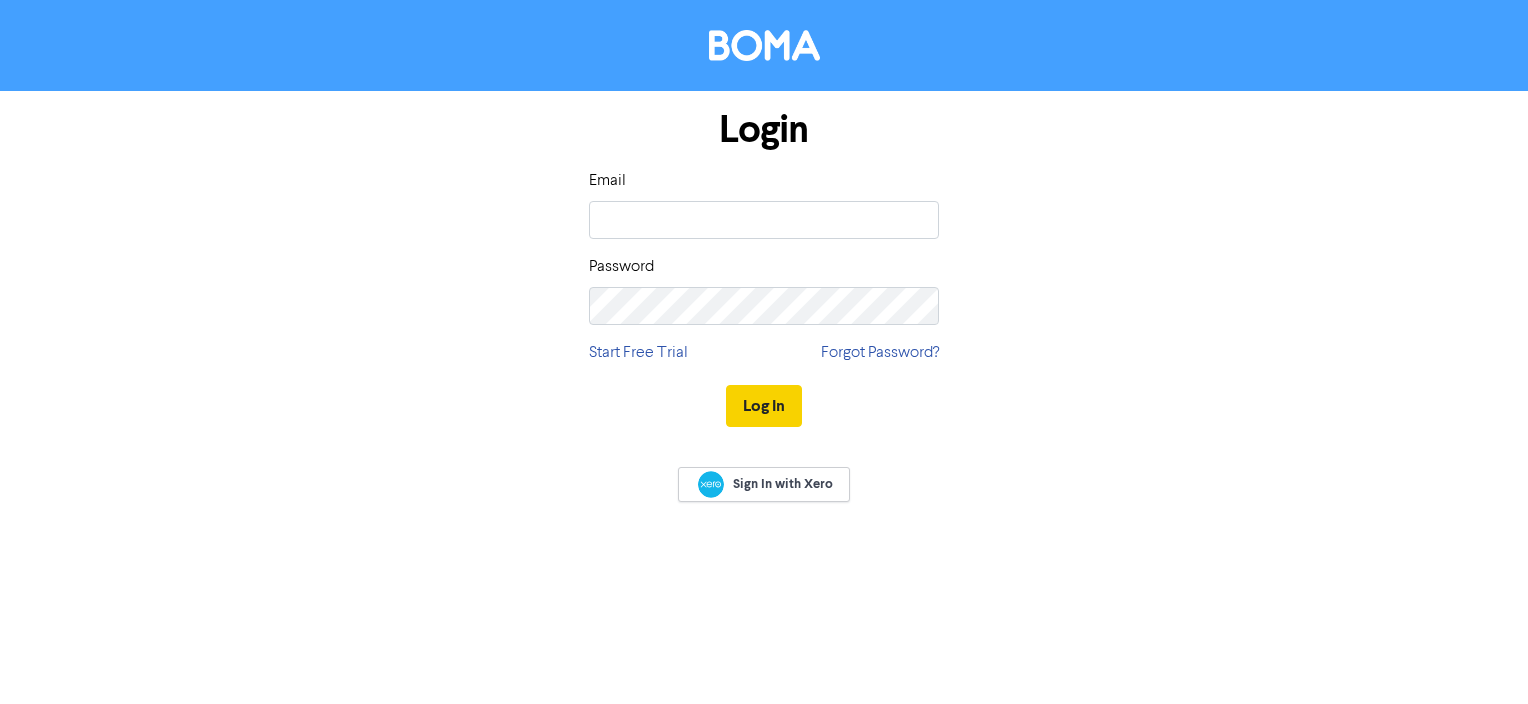 scroll, scrollTop: 0, scrollLeft: 0, axis: both 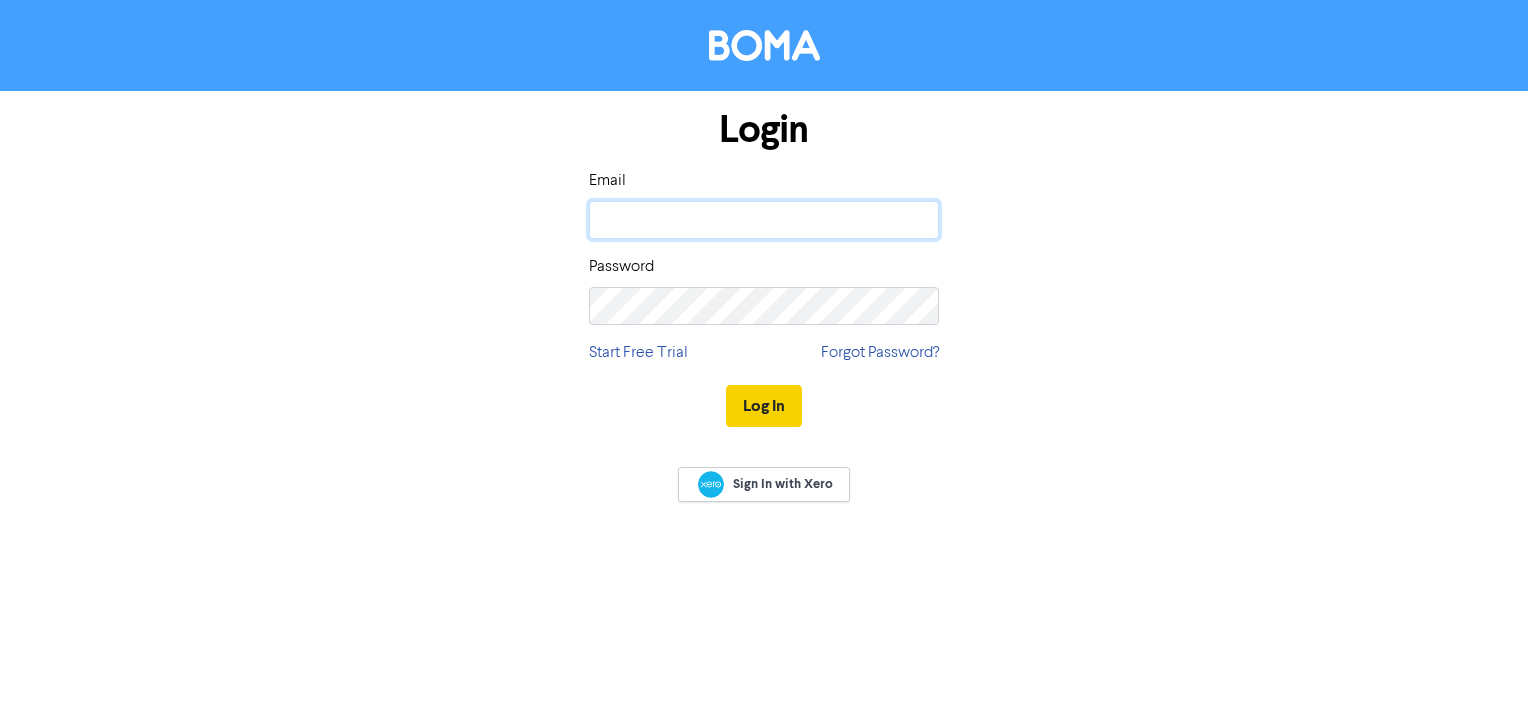 type on "[EMAIL_ADDRESS][DOMAIN_NAME]" 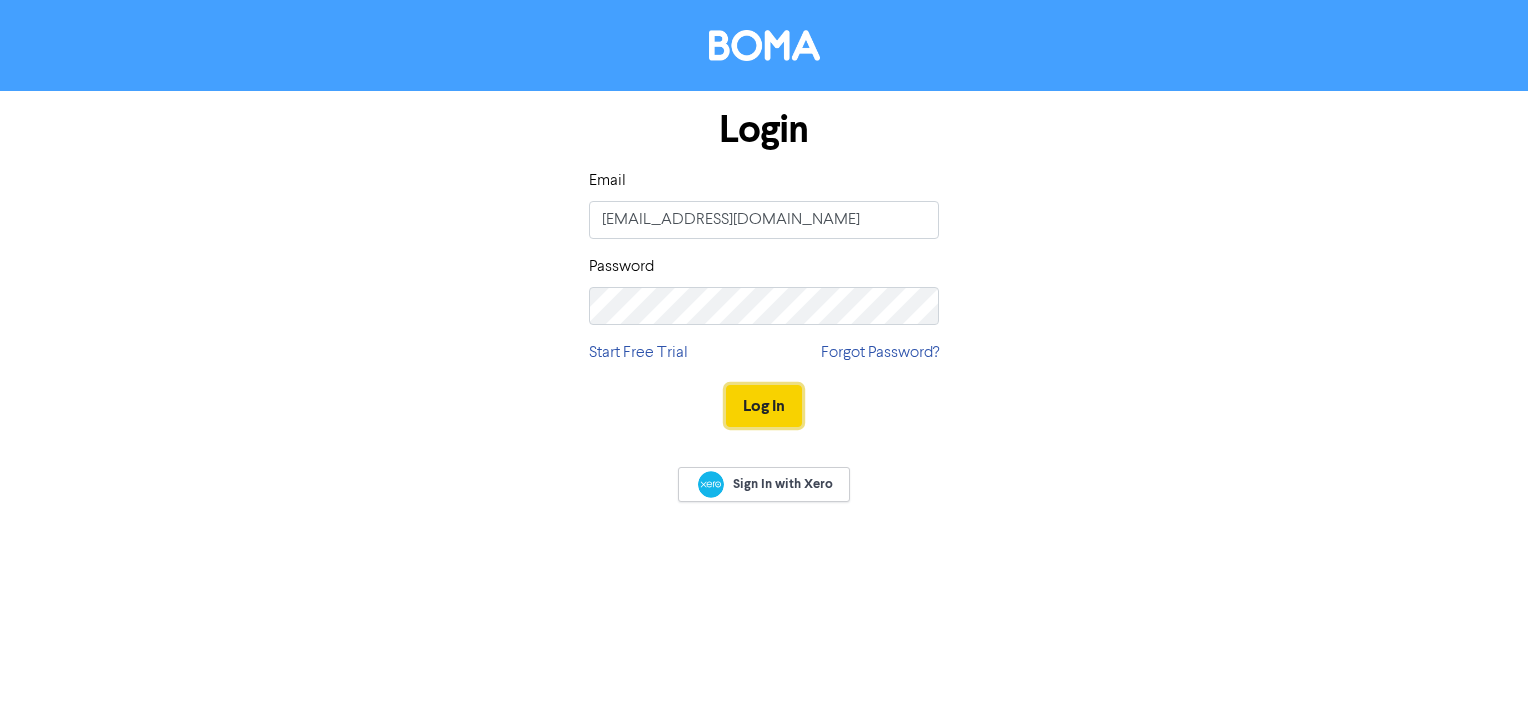 click on "Log In" at bounding box center [764, 406] 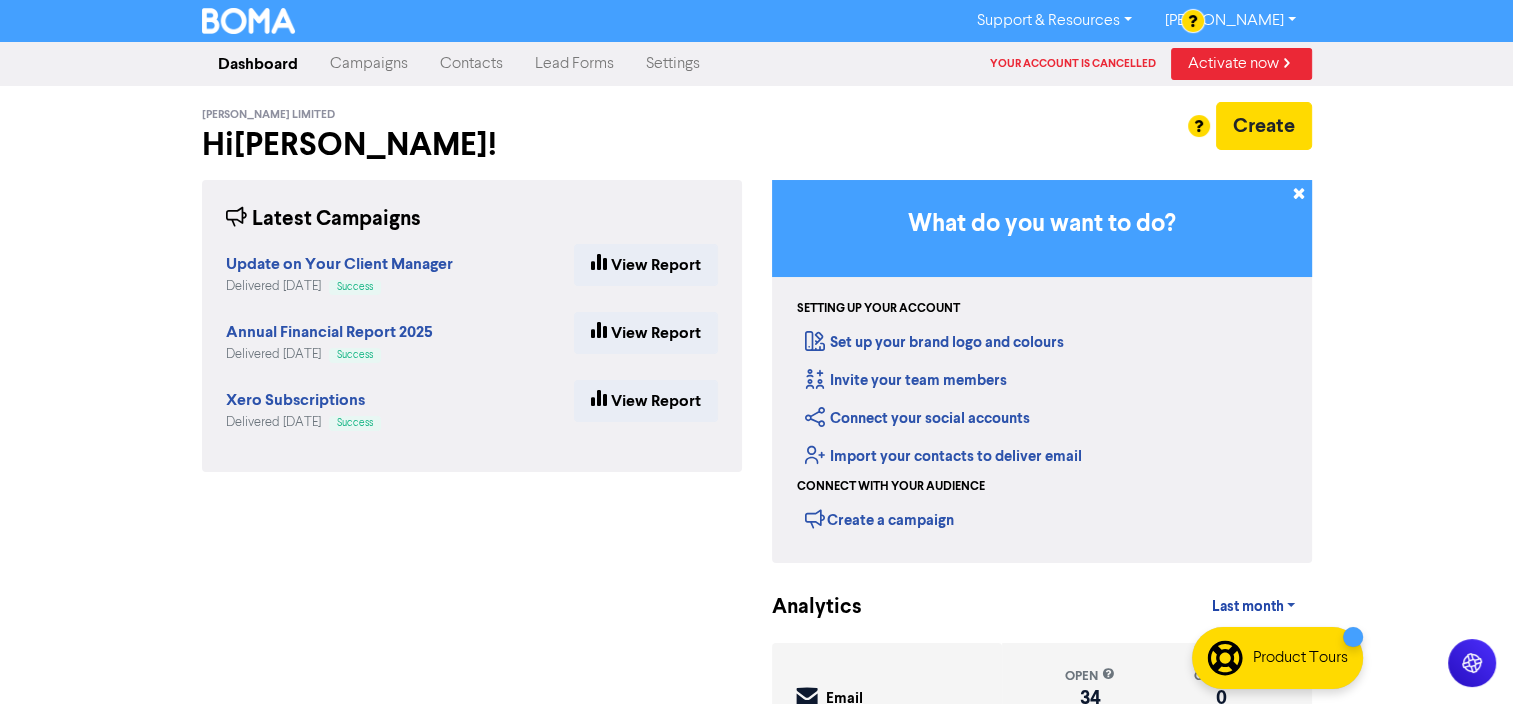 click on "Contacts" at bounding box center (471, 64) 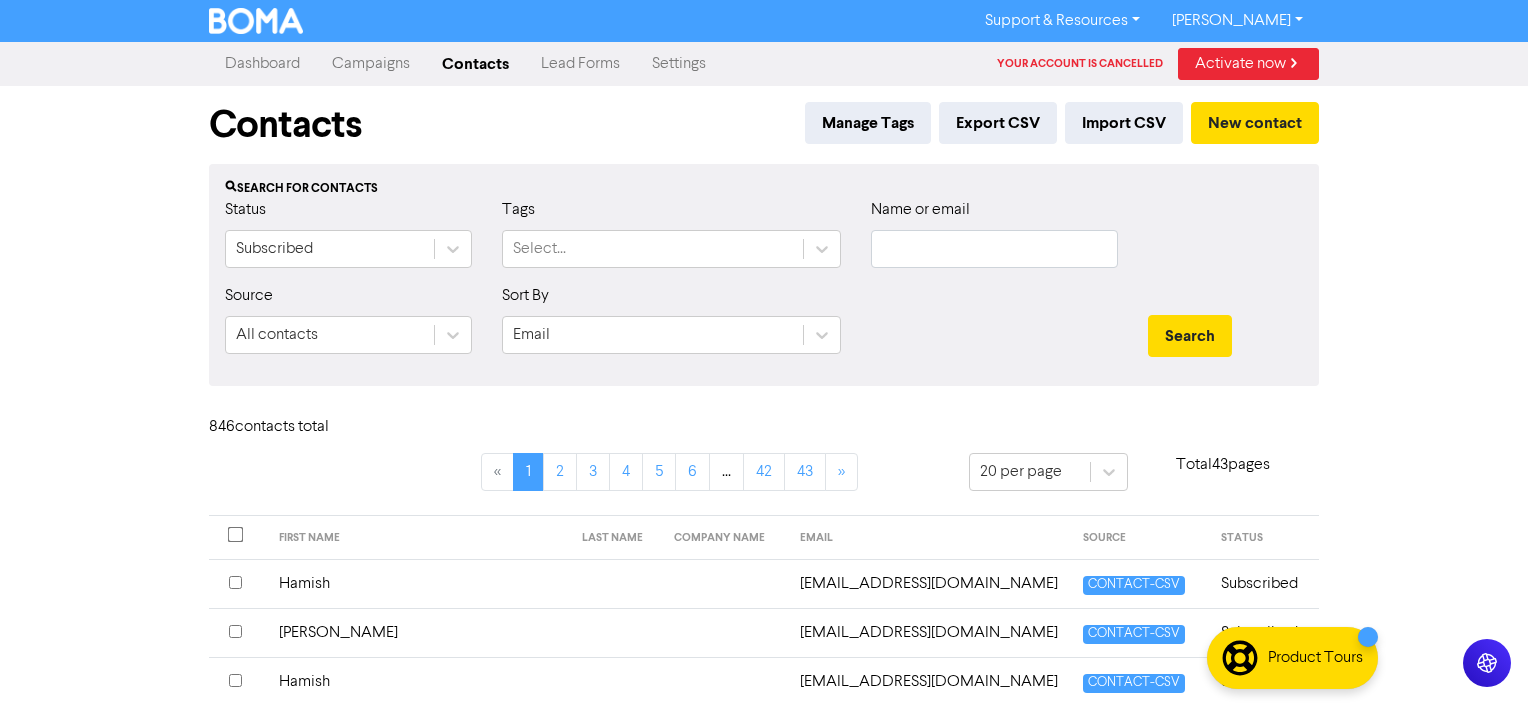 type 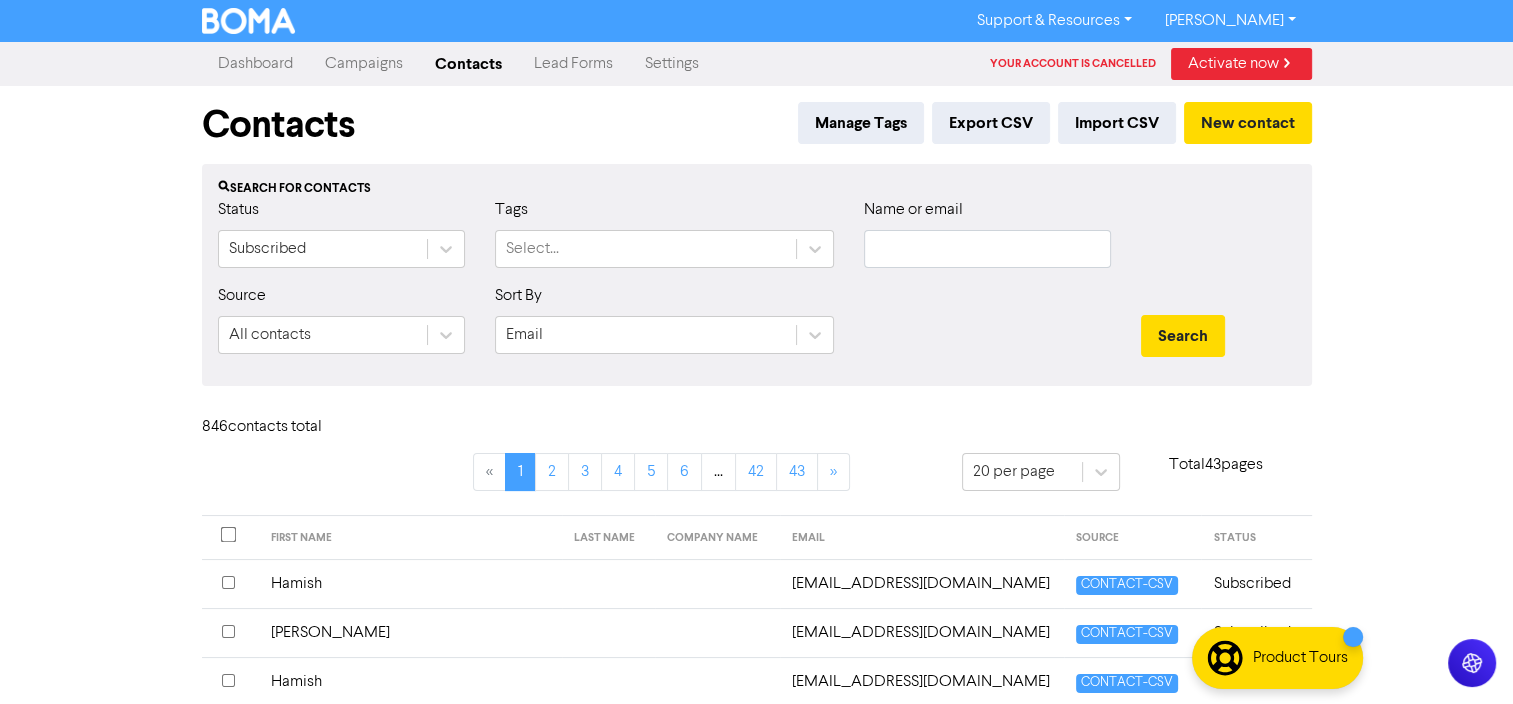 click on "[PERSON_NAME]" at bounding box center (1229, 21) 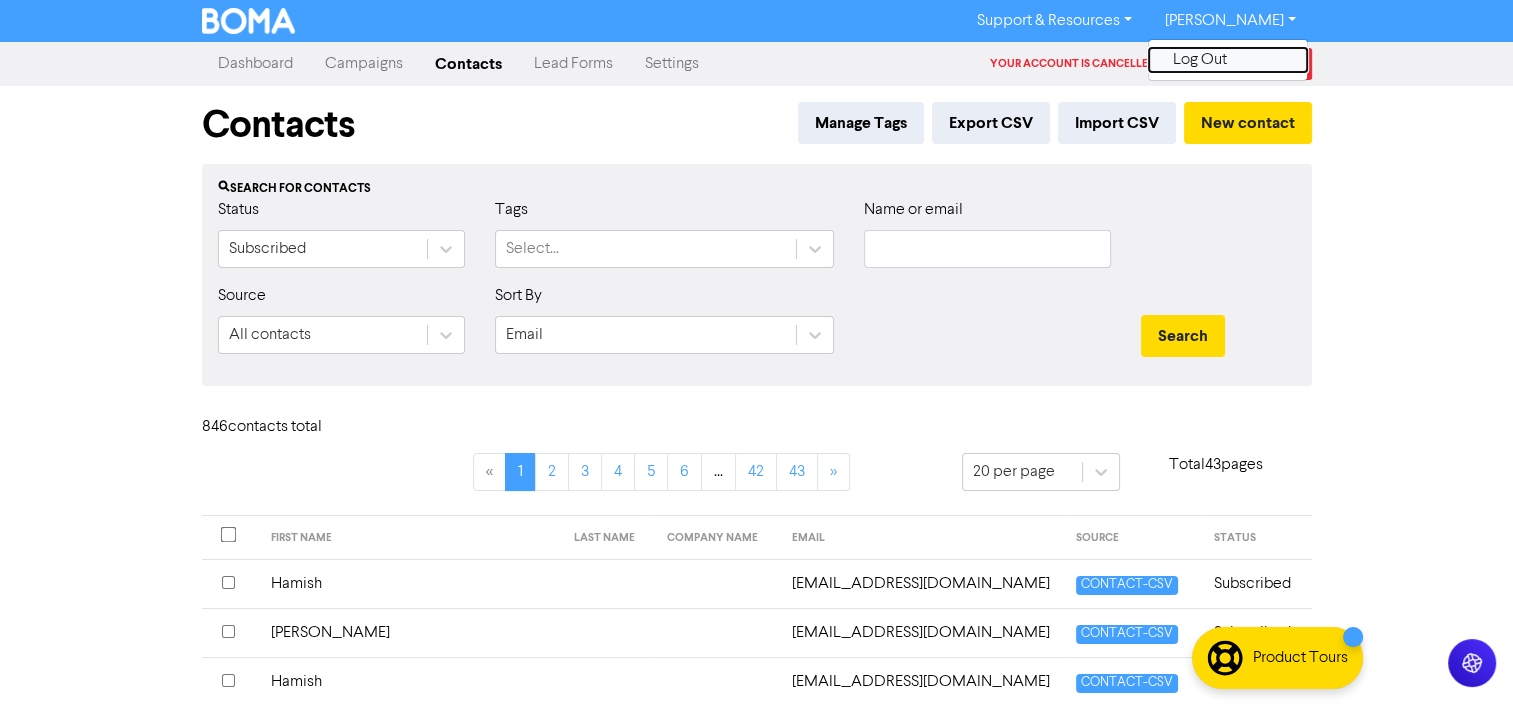 click on "Log Out" at bounding box center (1228, 60) 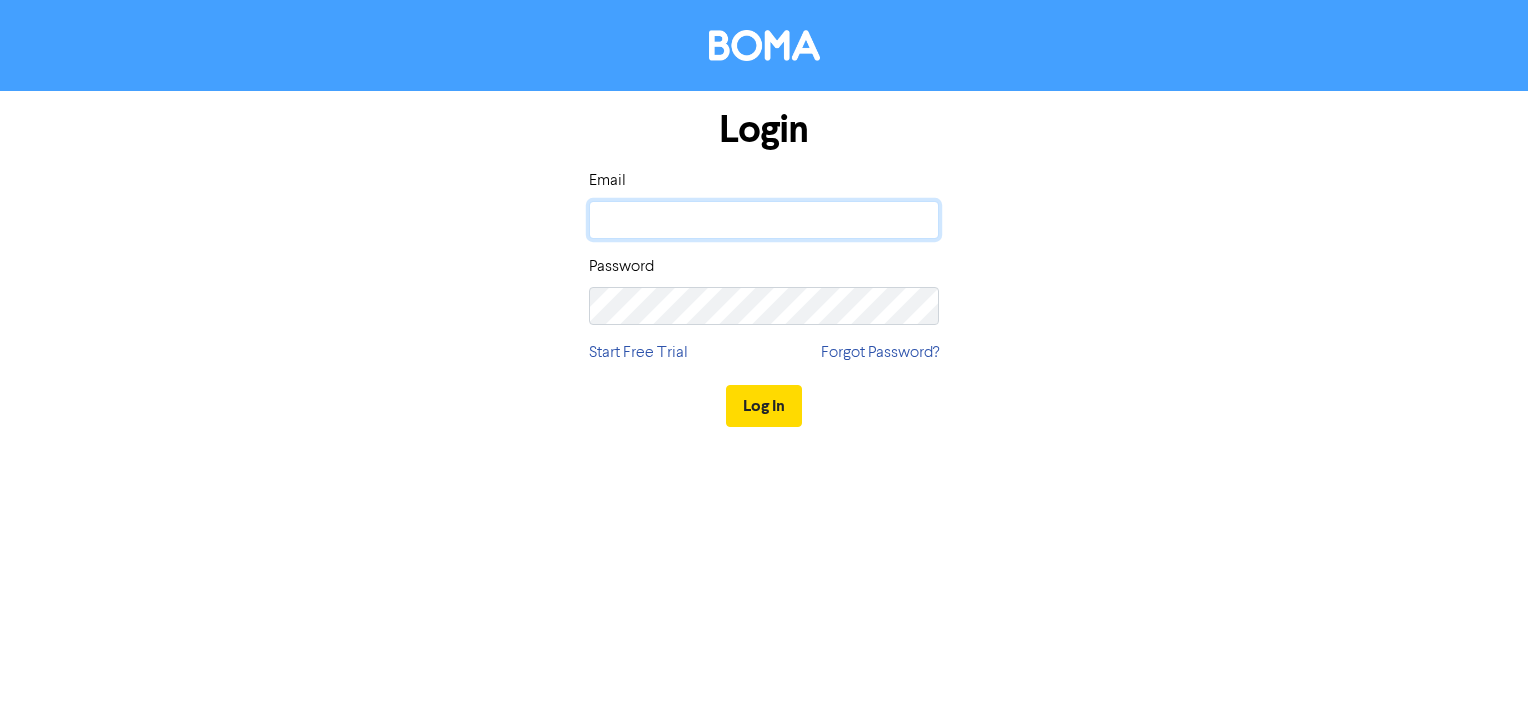 type on "[EMAIL_ADDRESS][DOMAIN_NAME]" 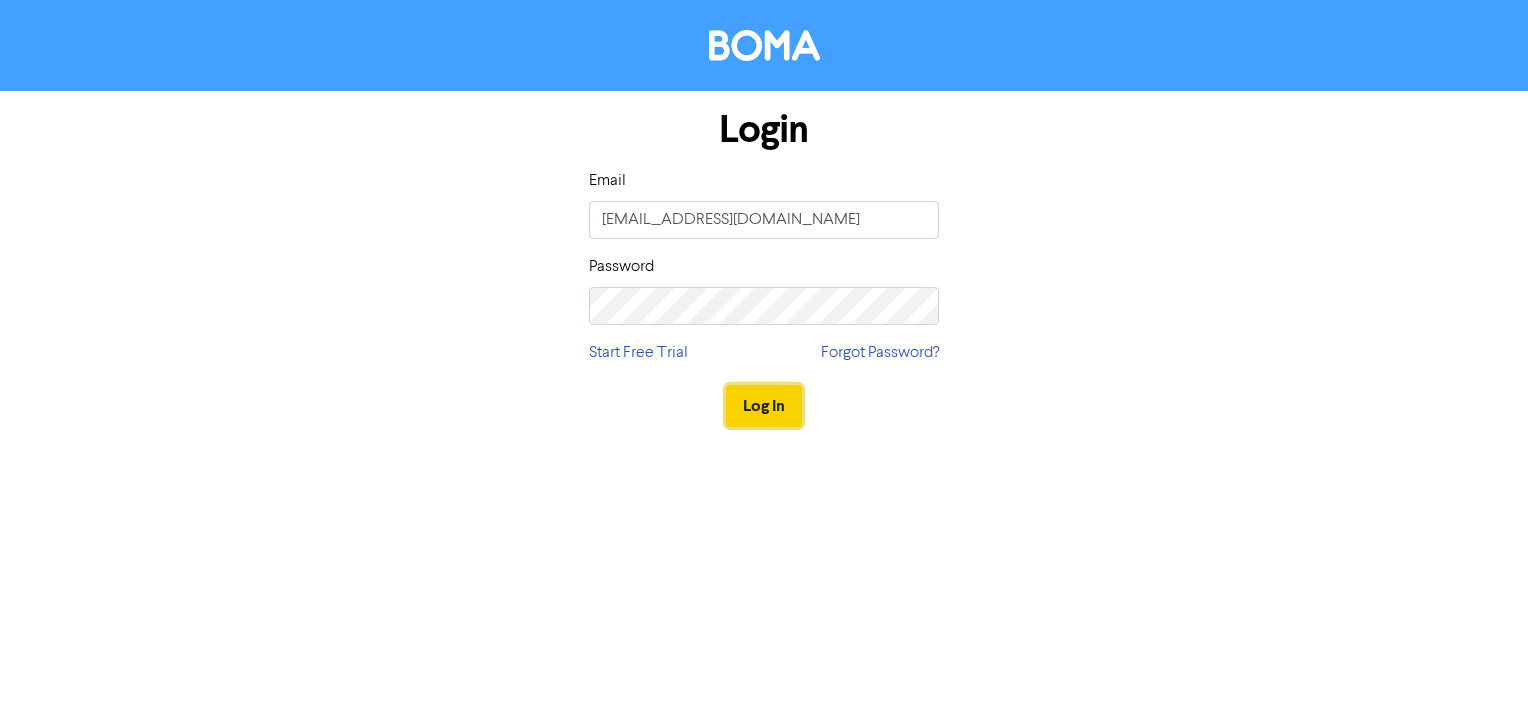 click on "Log In" at bounding box center [764, 406] 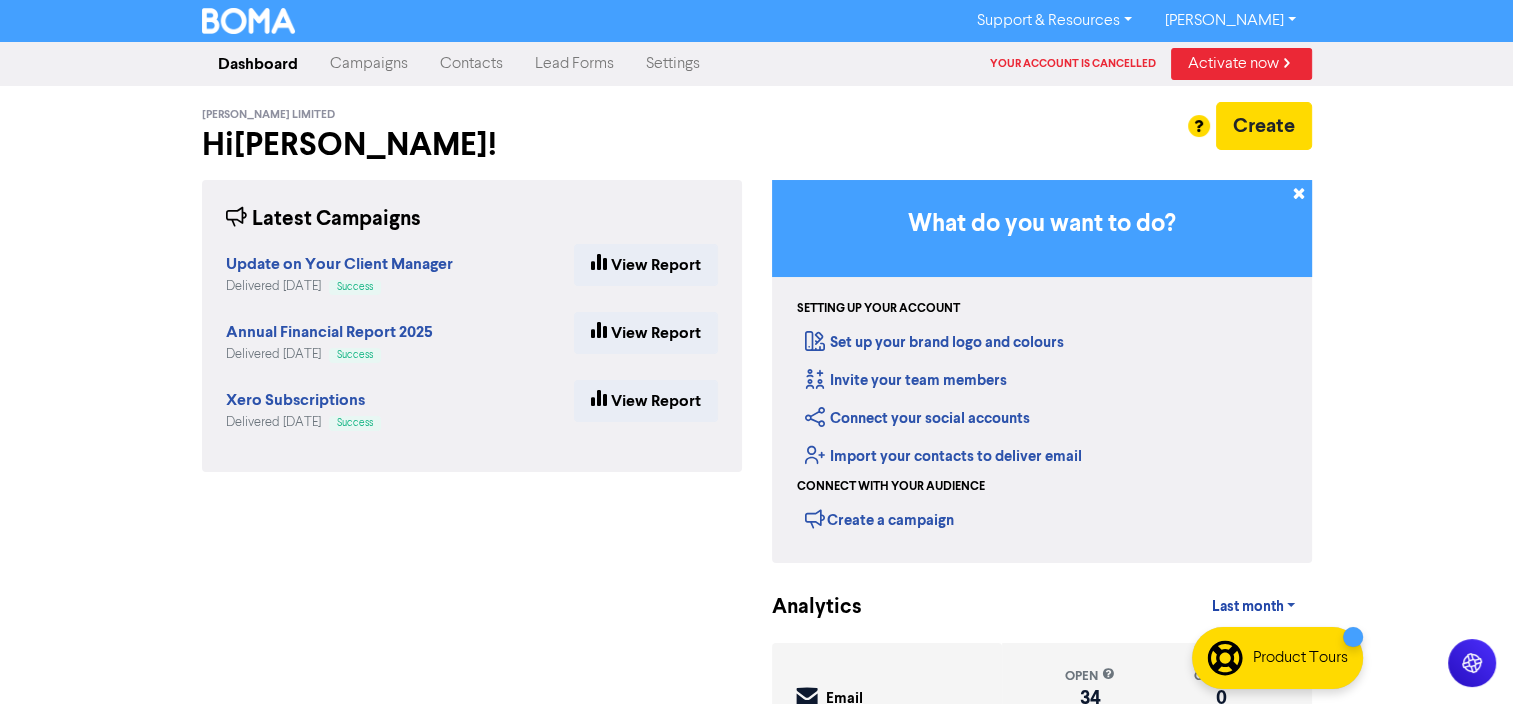 click on "Your account is cancelled" at bounding box center (1080, 64) 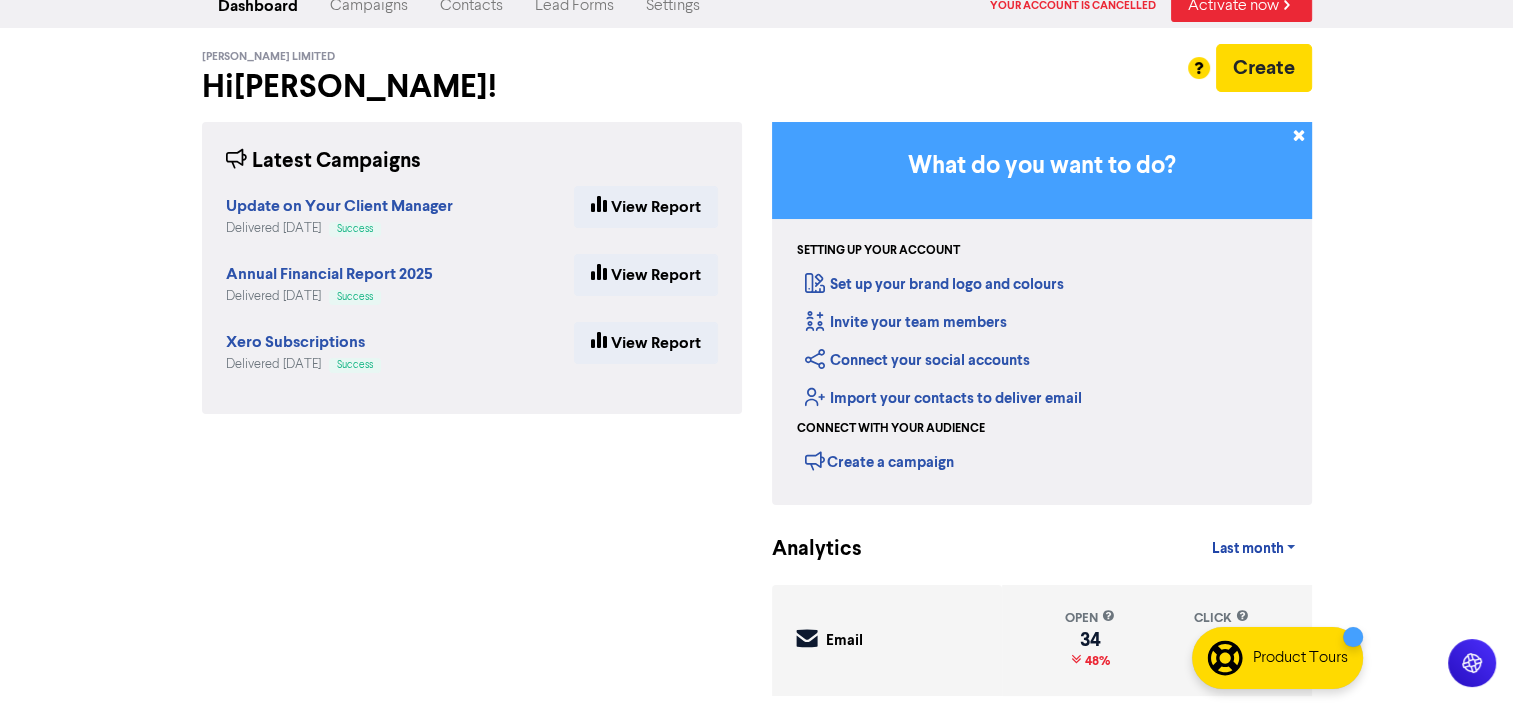 scroll, scrollTop: 0, scrollLeft: 0, axis: both 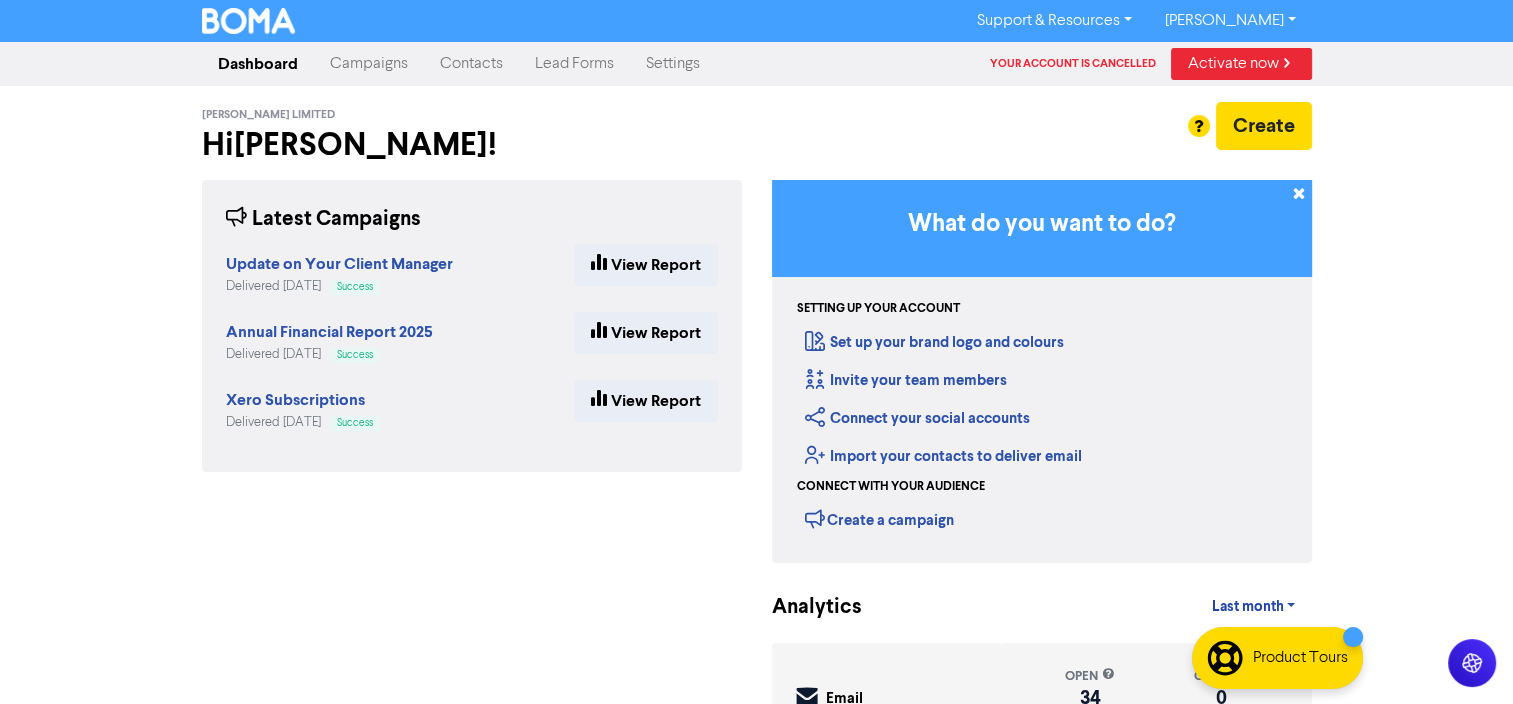 click on "Dashboard" at bounding box center [258, 64] 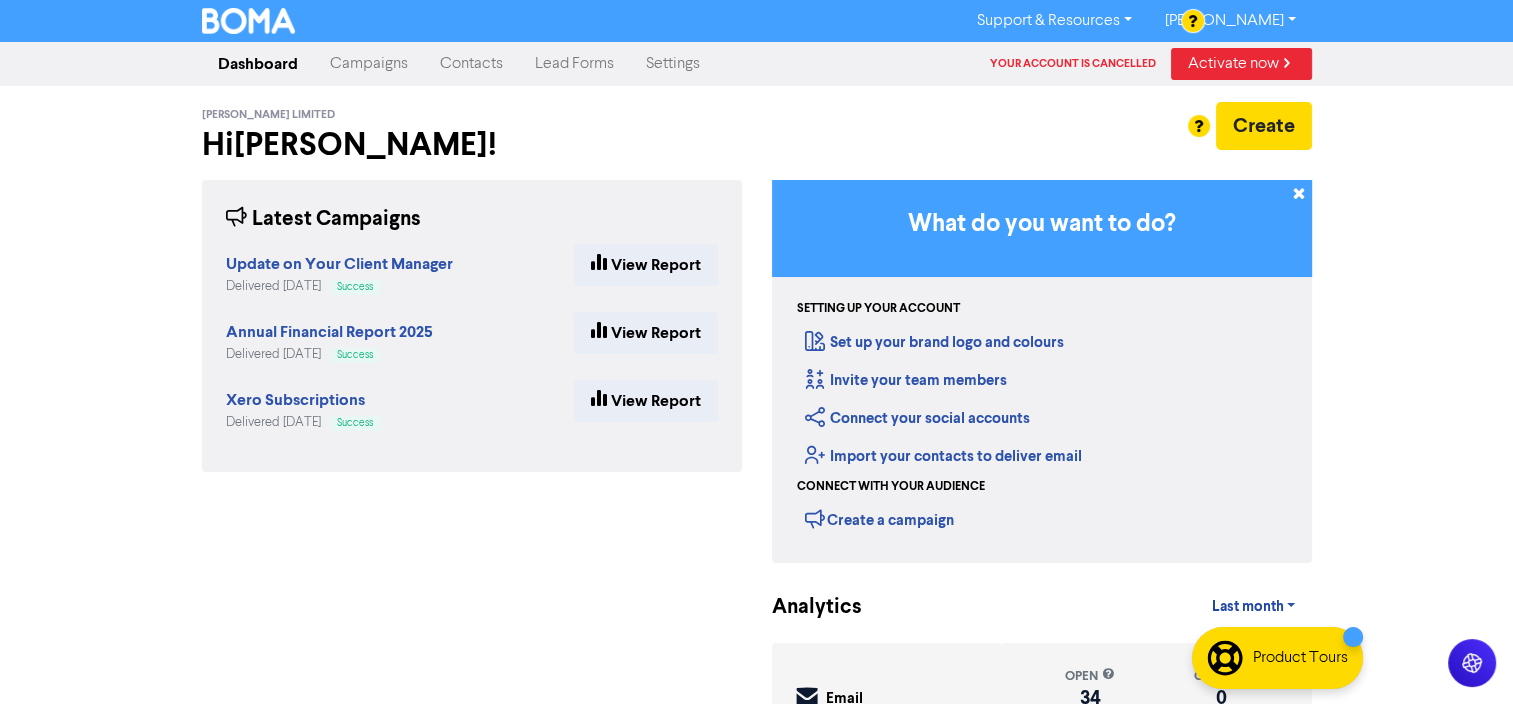 click at bounding box center (1193, 21) 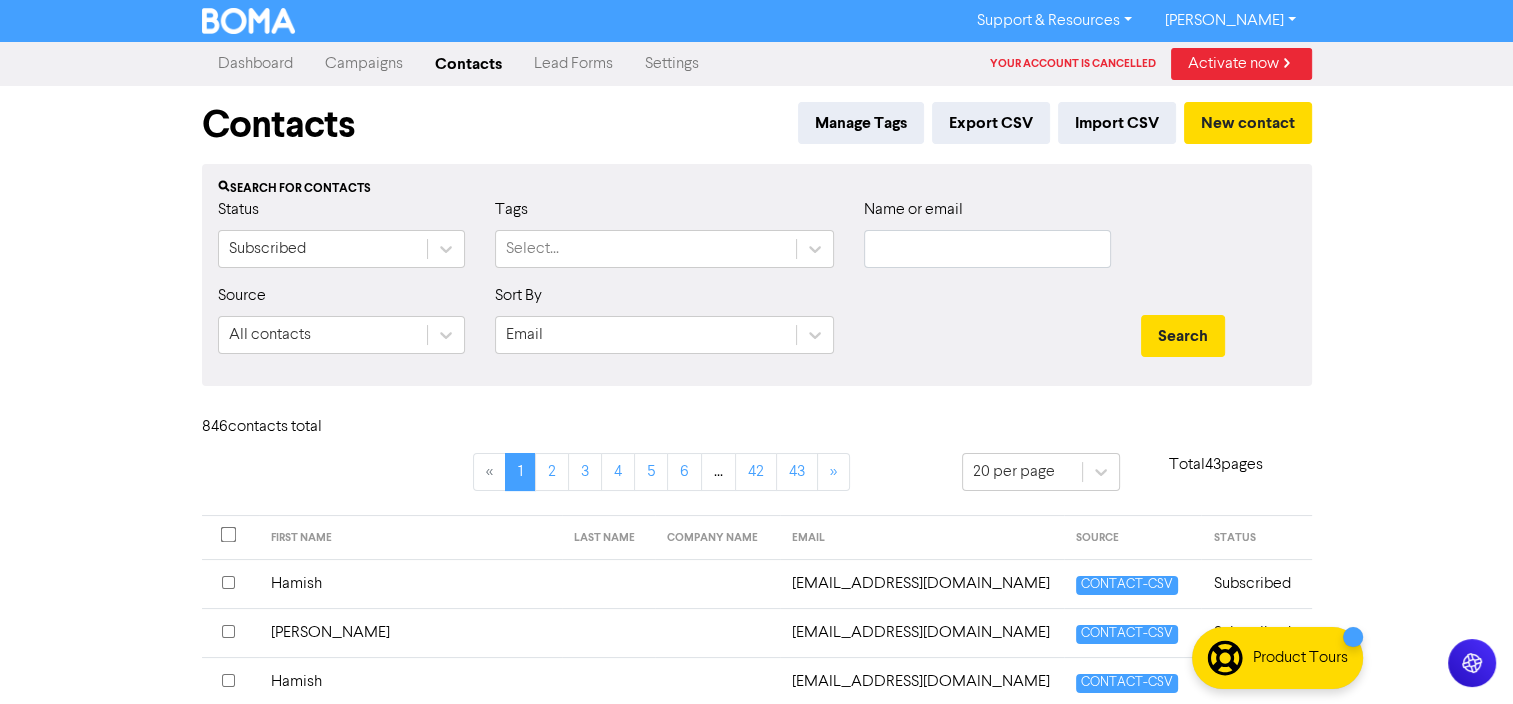 type 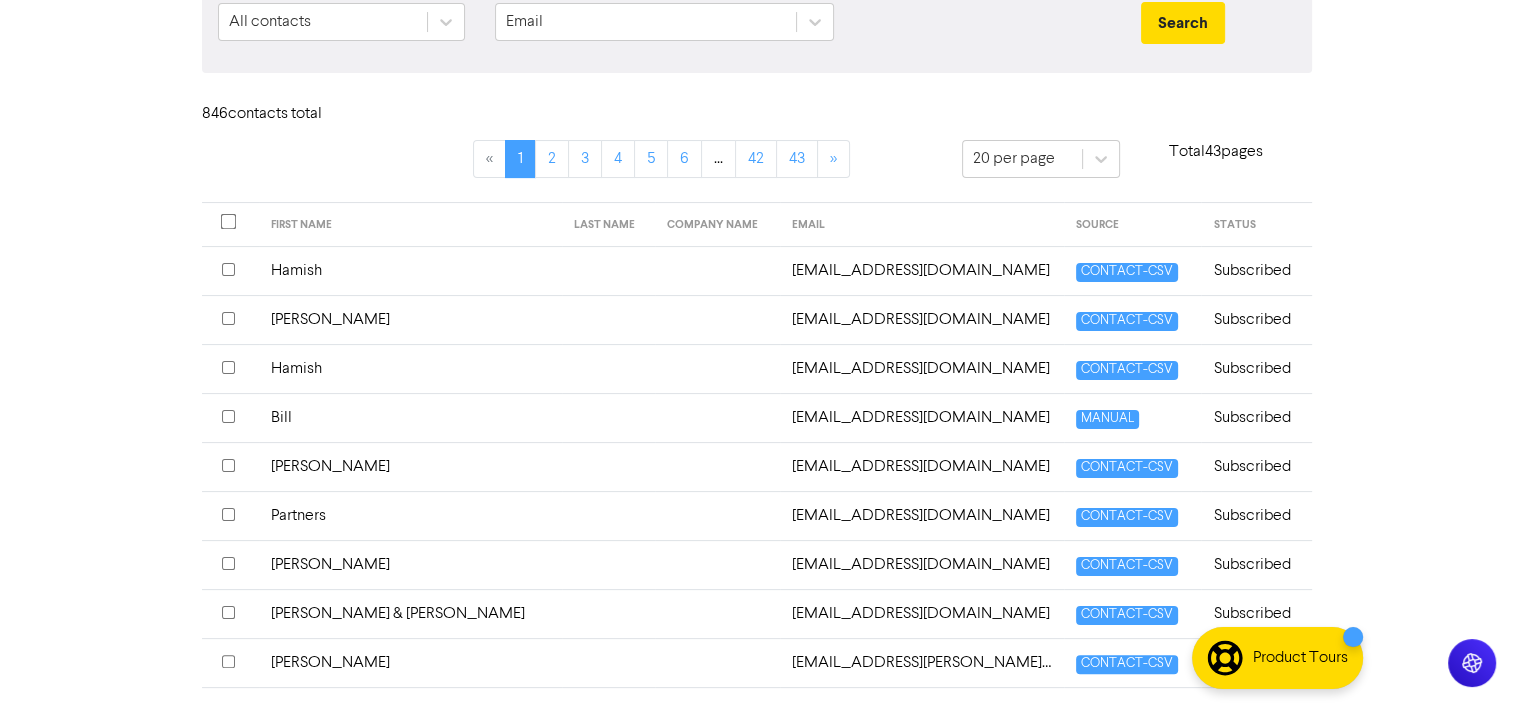 scroll, scrollTop: 0, scrollLeft: 0, axis: both 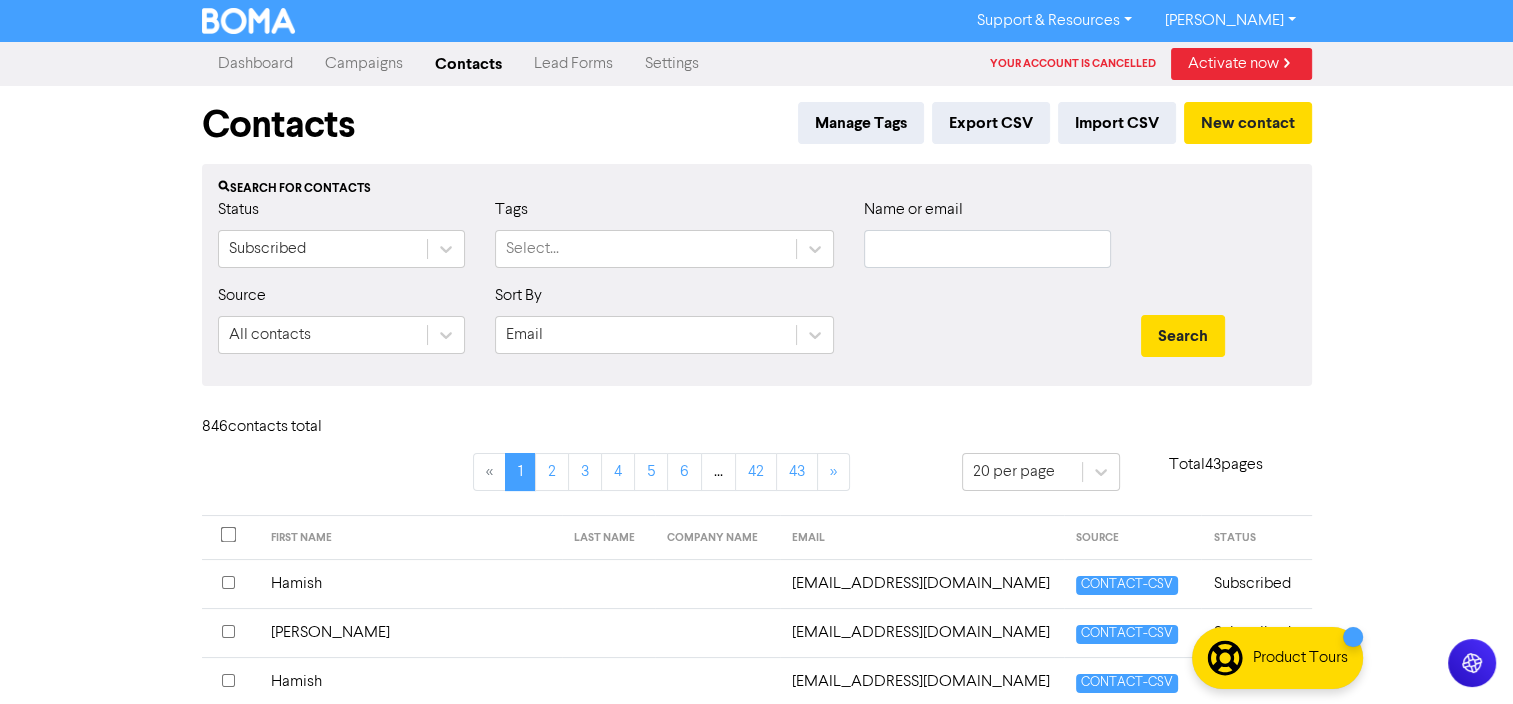 click on "Your account is cancelled" at bounding box center [1080, 64] 